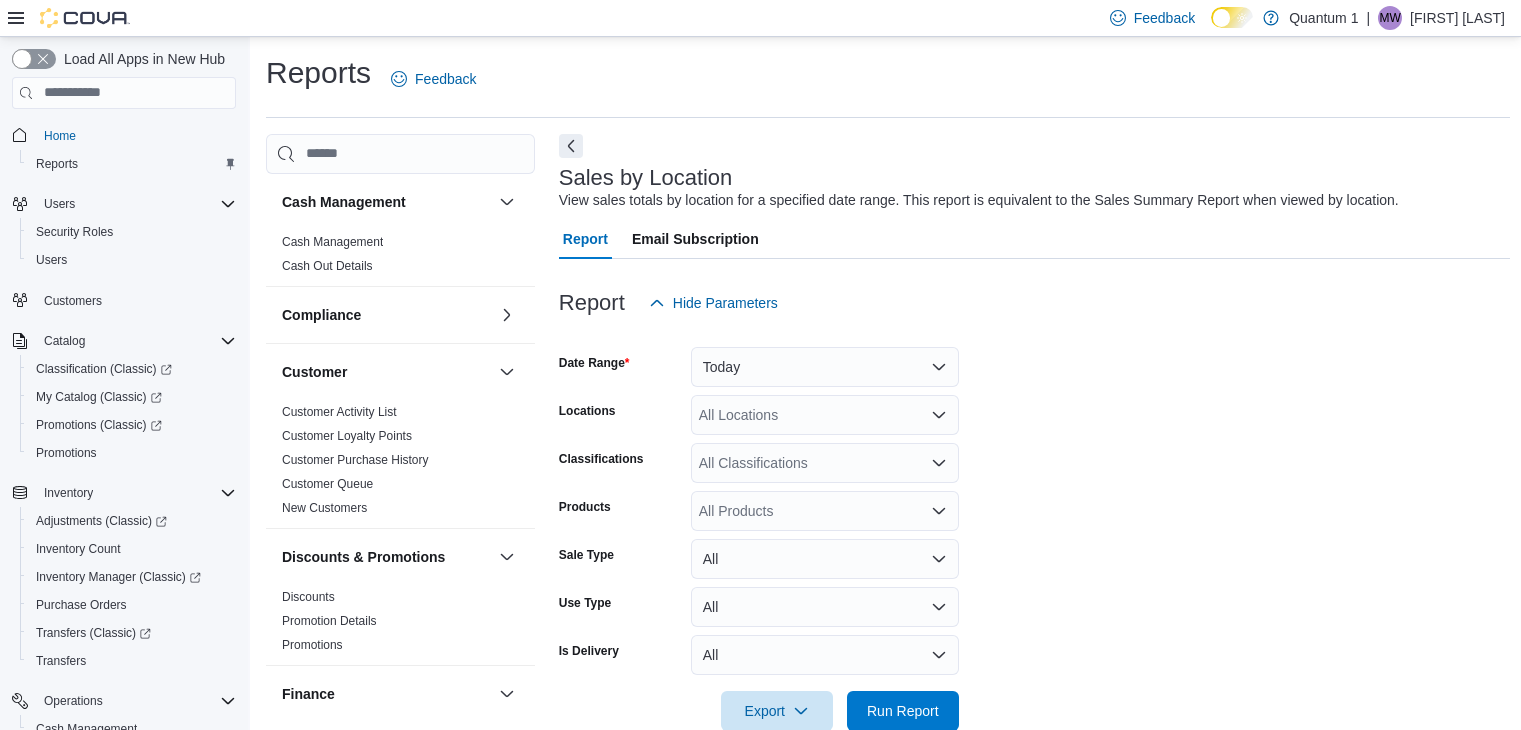 scroll, scrollTop: 648, scrollLeft: 0, axis: vertical 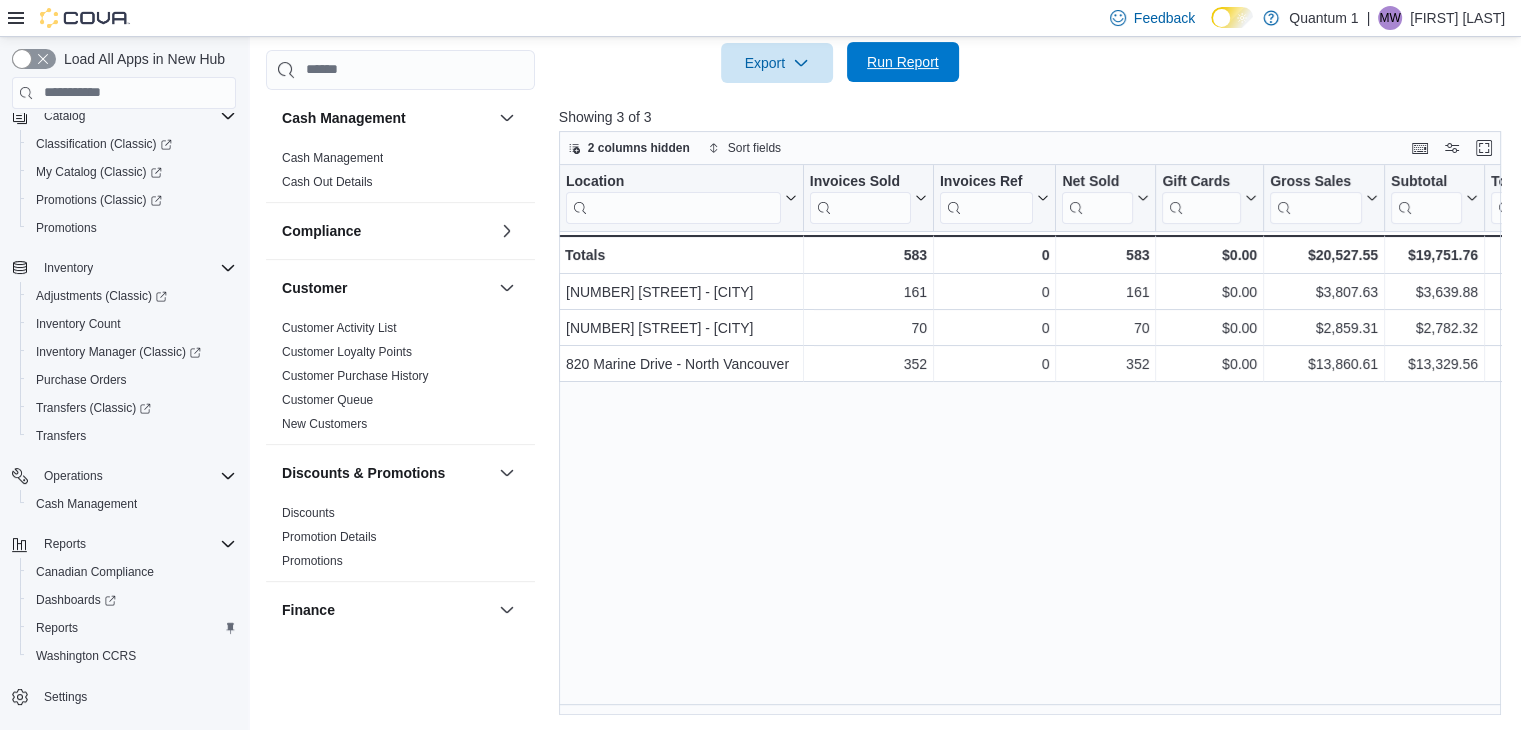 click on "Run Report" at bounding box center [903, 62] 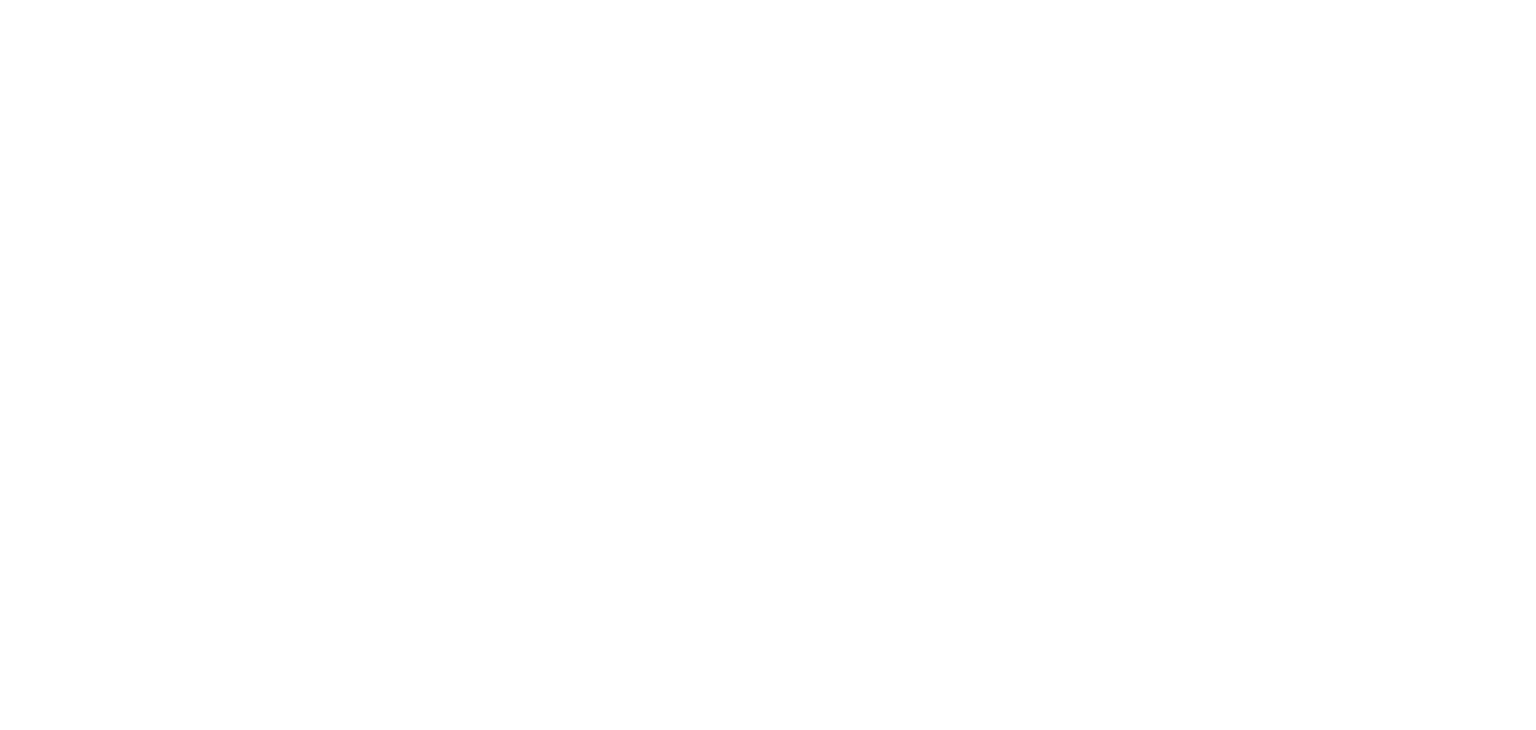scroll, scrollTop: 0, scrollLeft: 0, axis: both 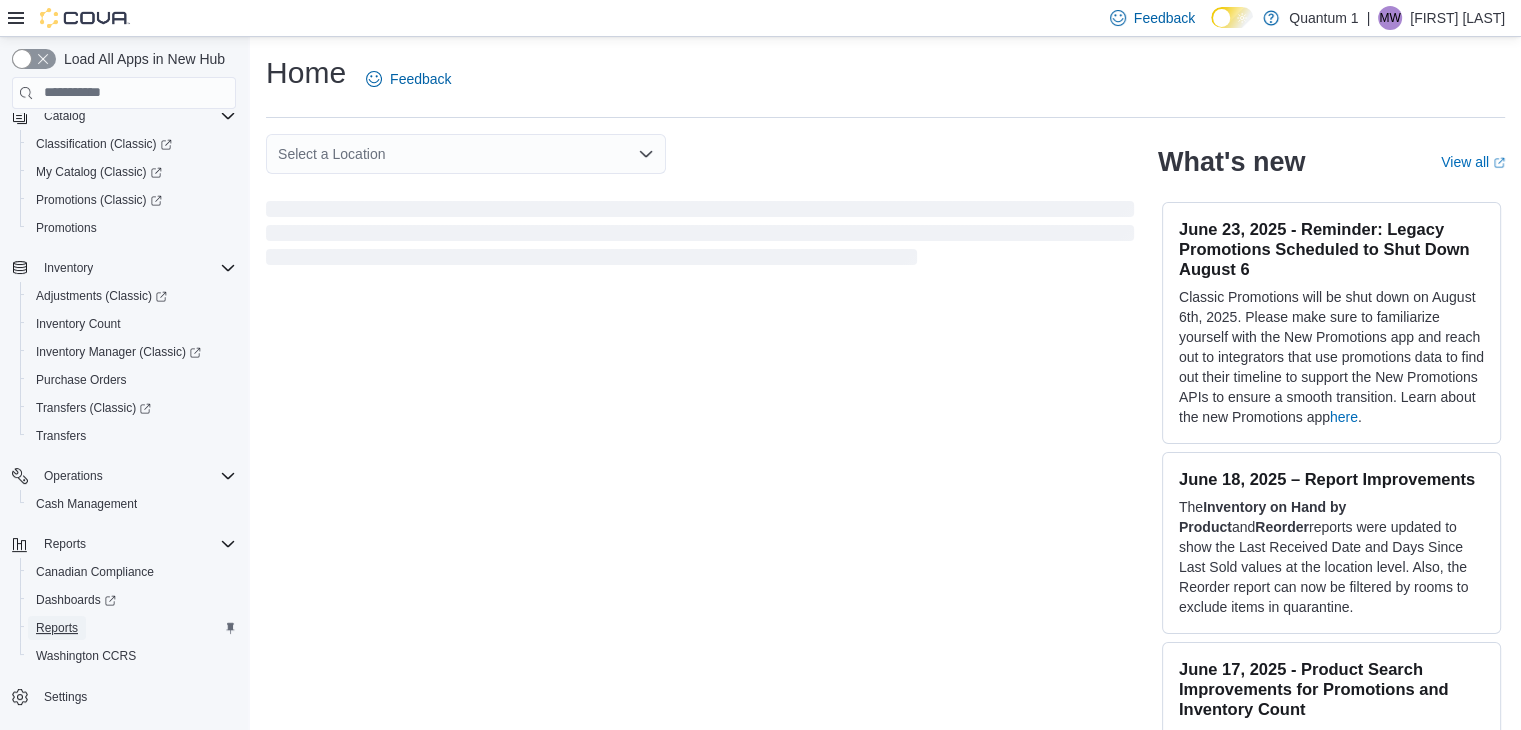 click on "Reports" at bounding box center (57, 628) 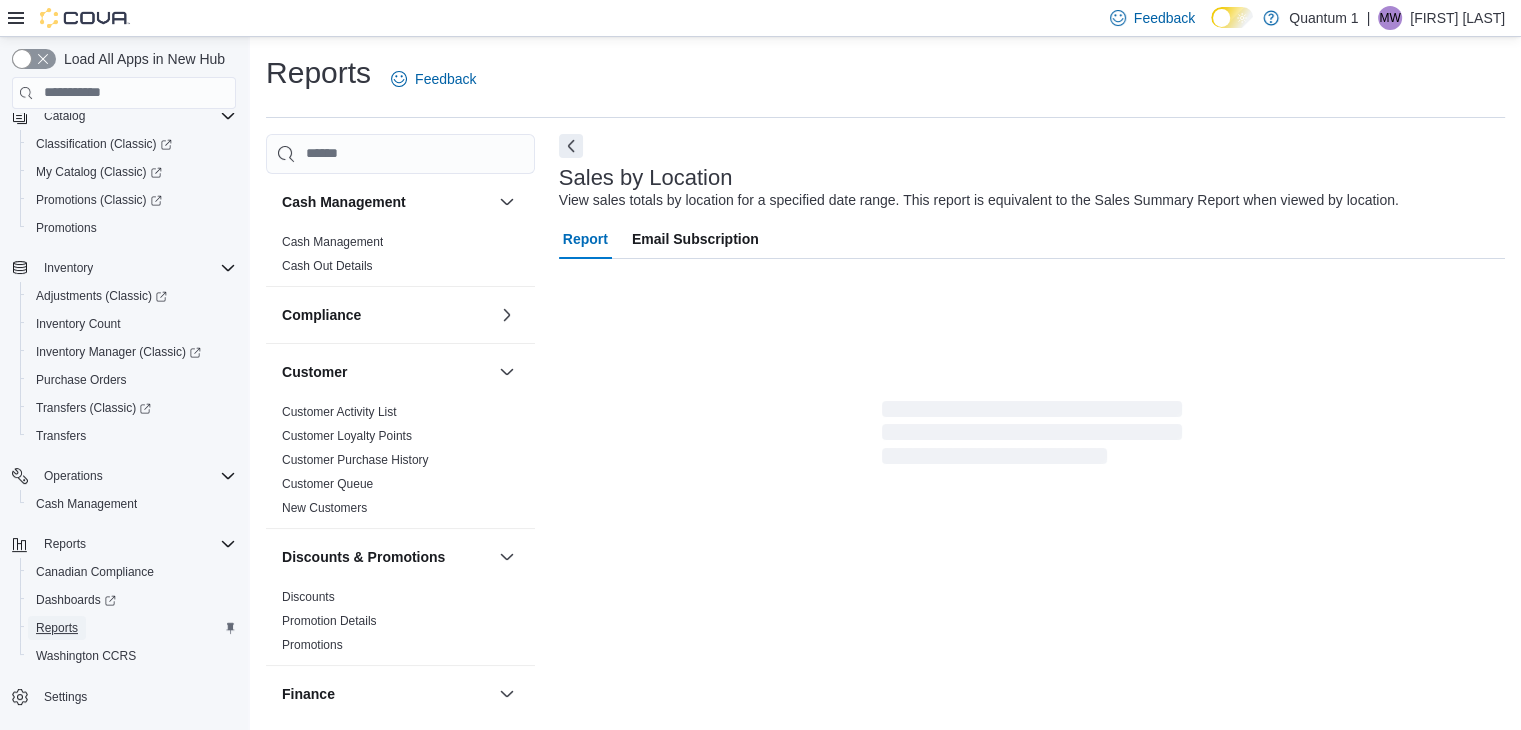 scroll, scrollTop: 40, scrollLeft: 0, axis: vertical 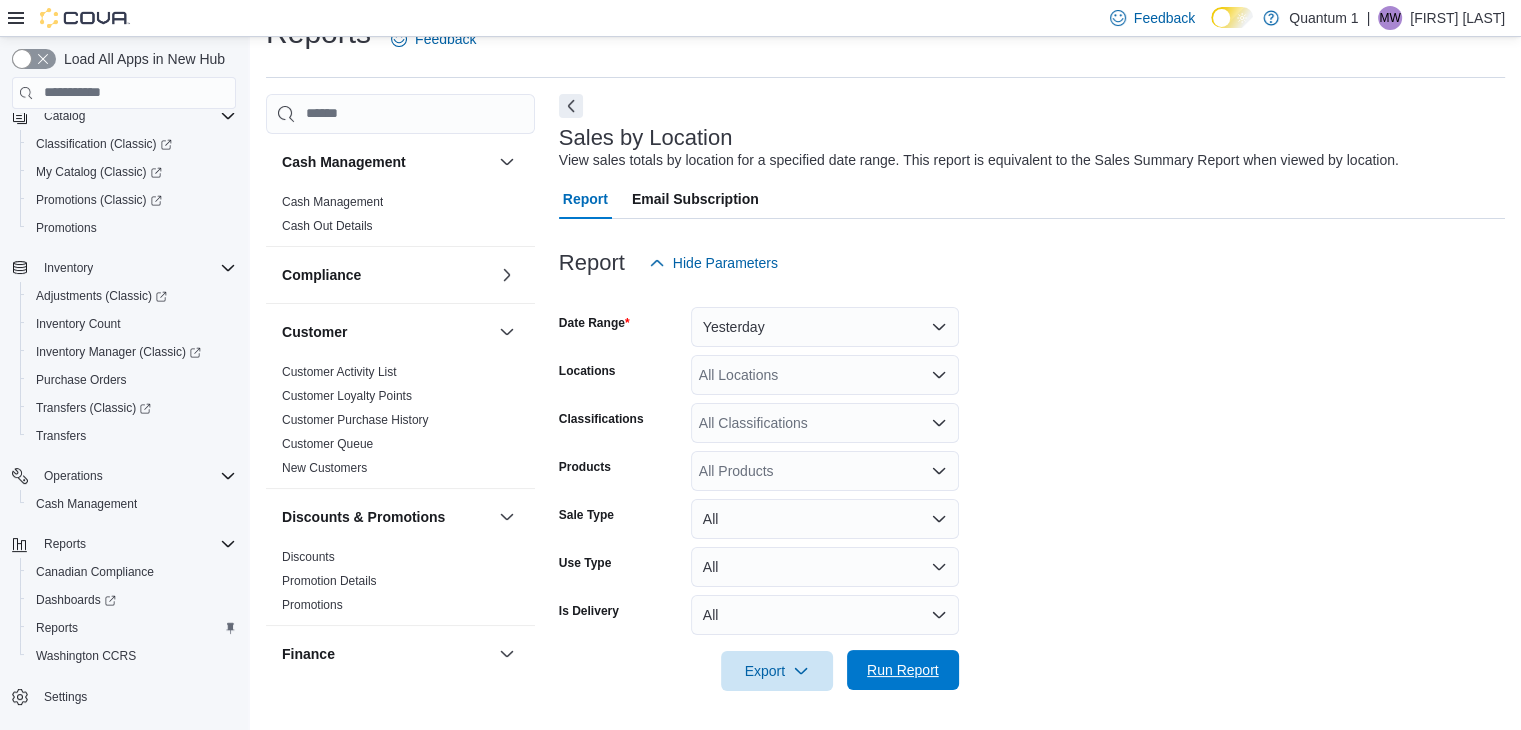 click on "Run Report" at bounding box center (903, 670) 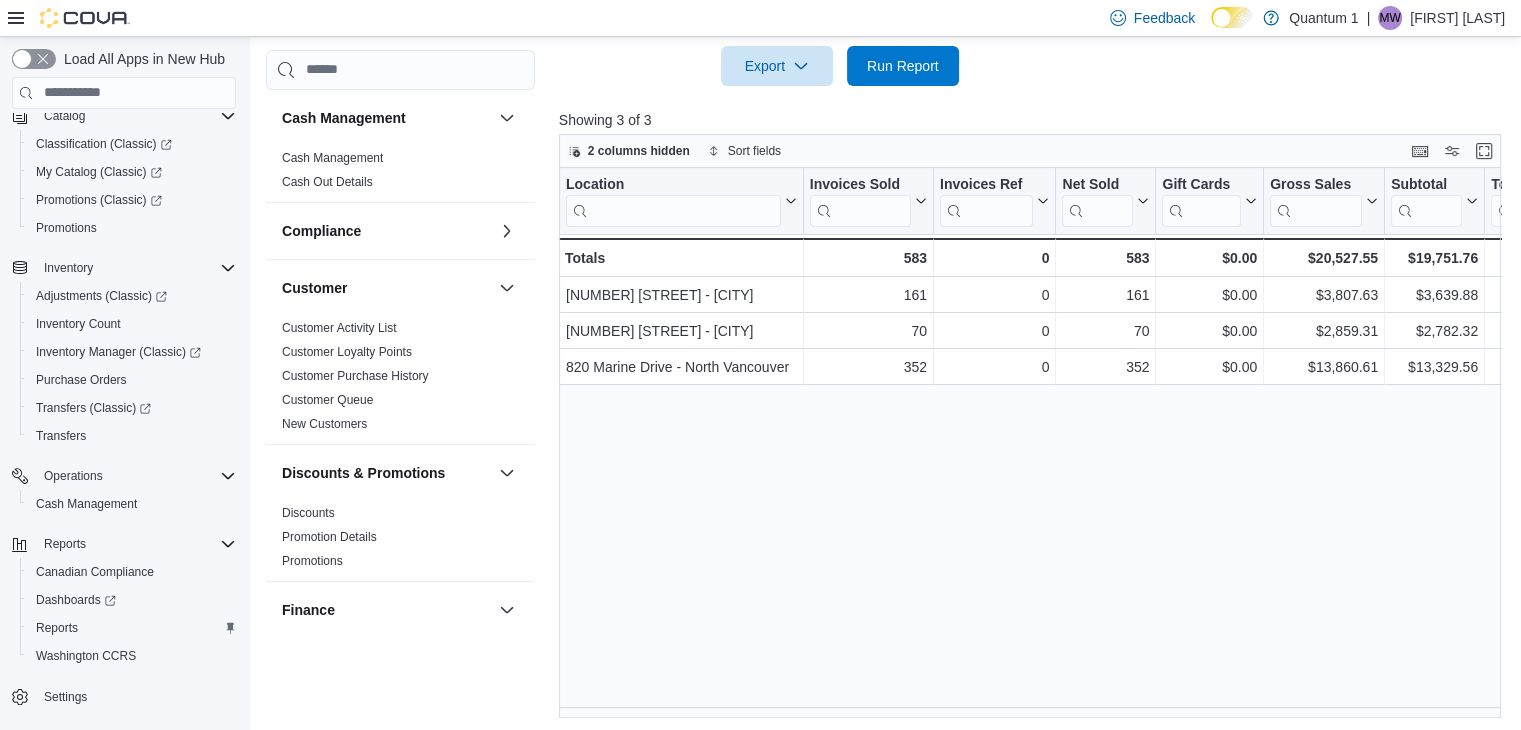 scroll, scrollTop: 648, scrollLeft: 0, axis: vertical 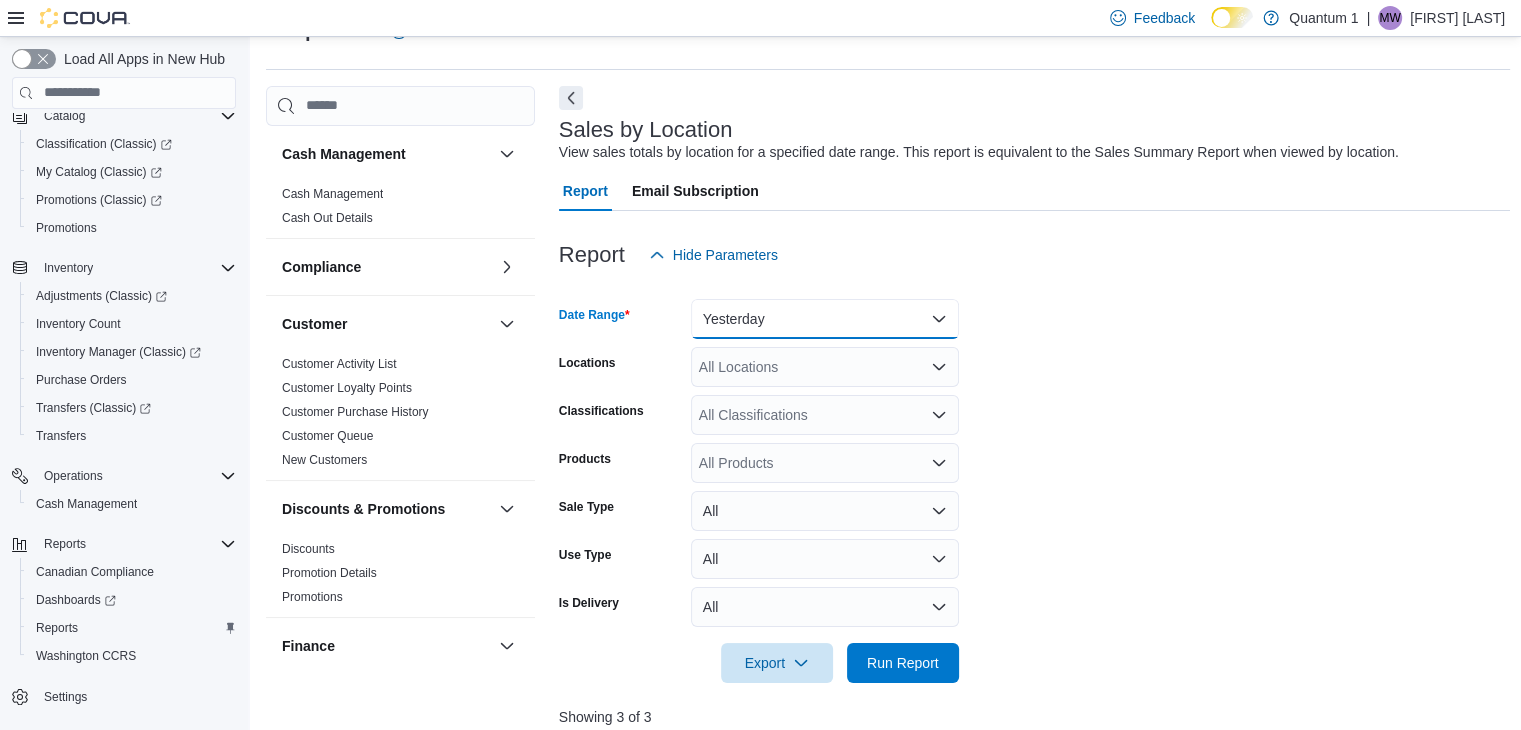 click on "Yesterday" at bounding box center (825, 319) 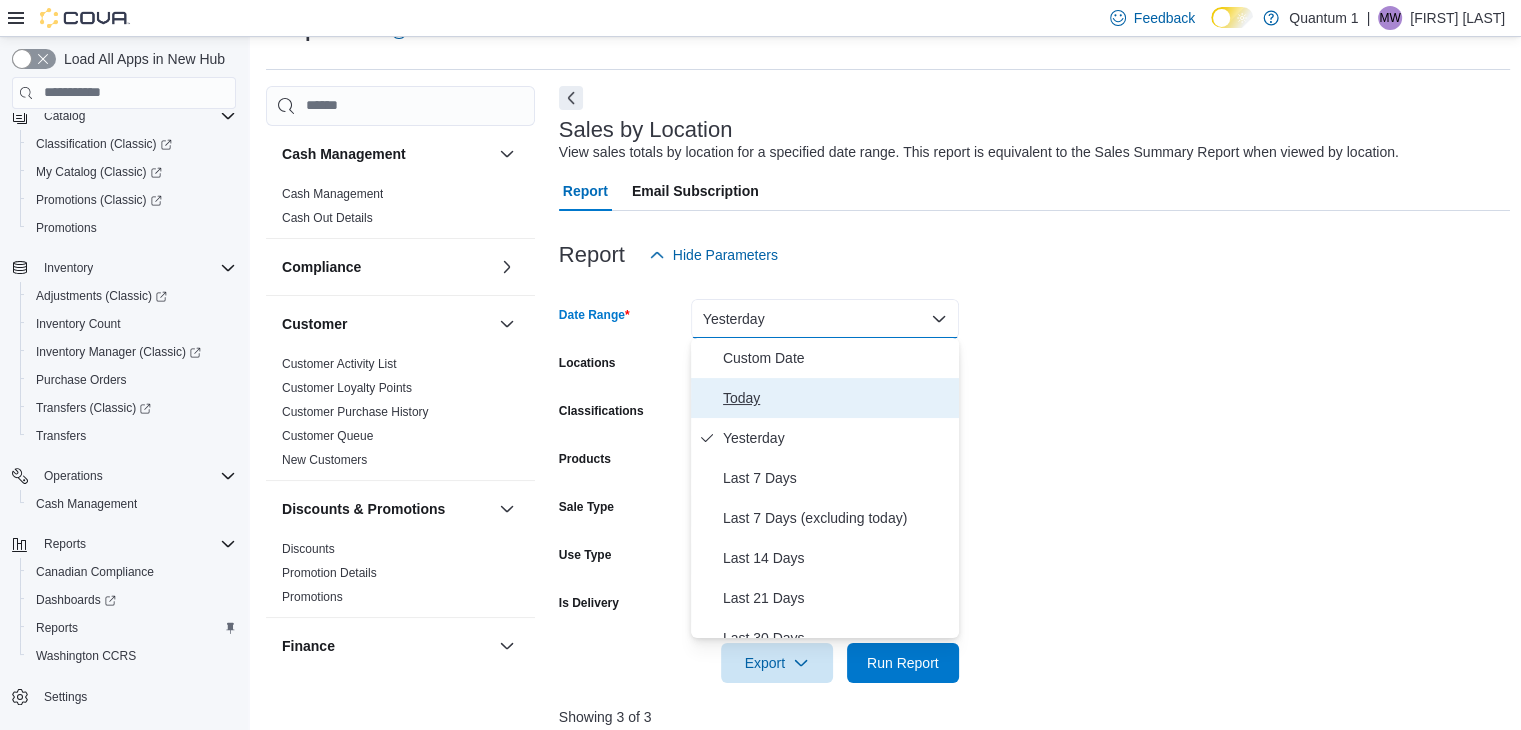 click on "Today" at bounding box center (837, 398) 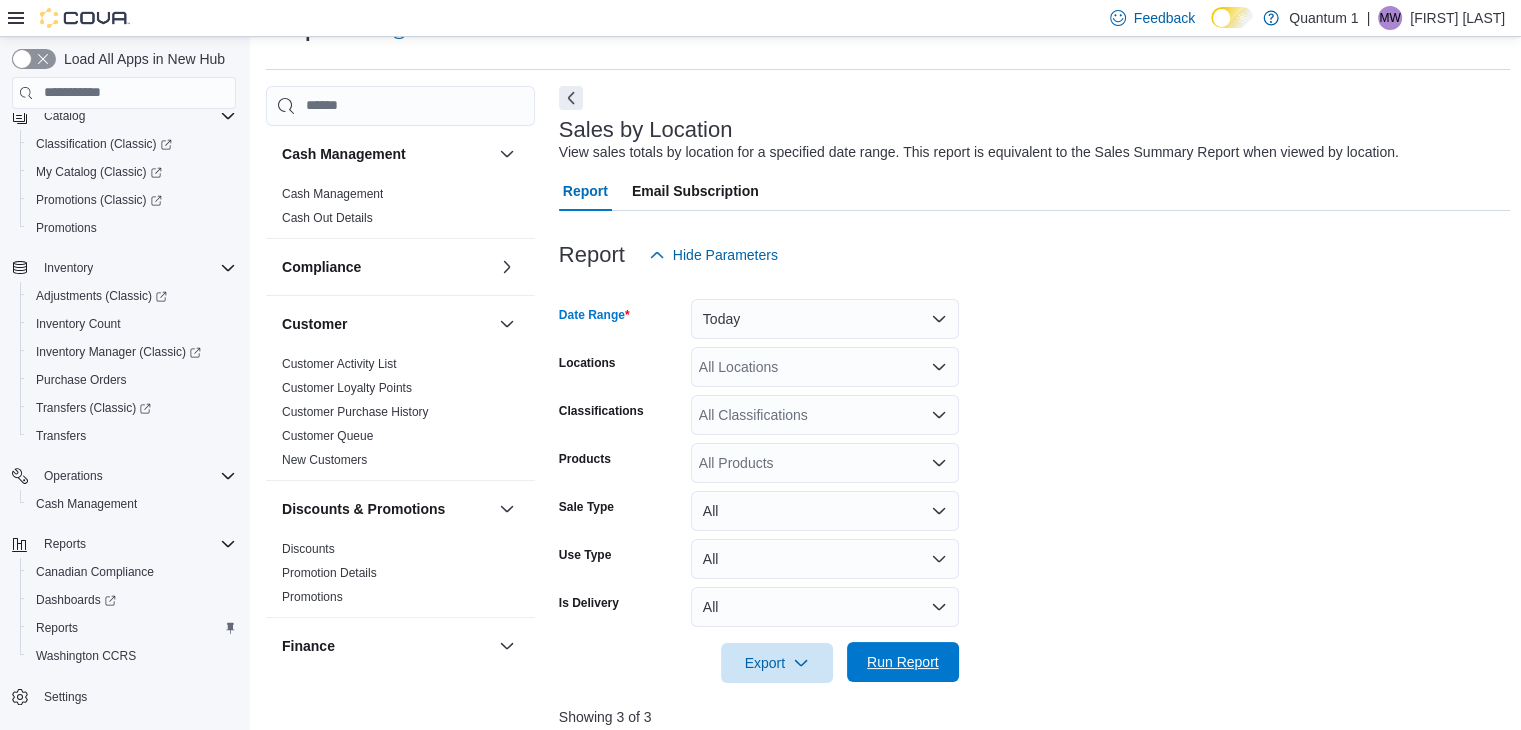 click on "Run Report" at bounding box center (903, 662) 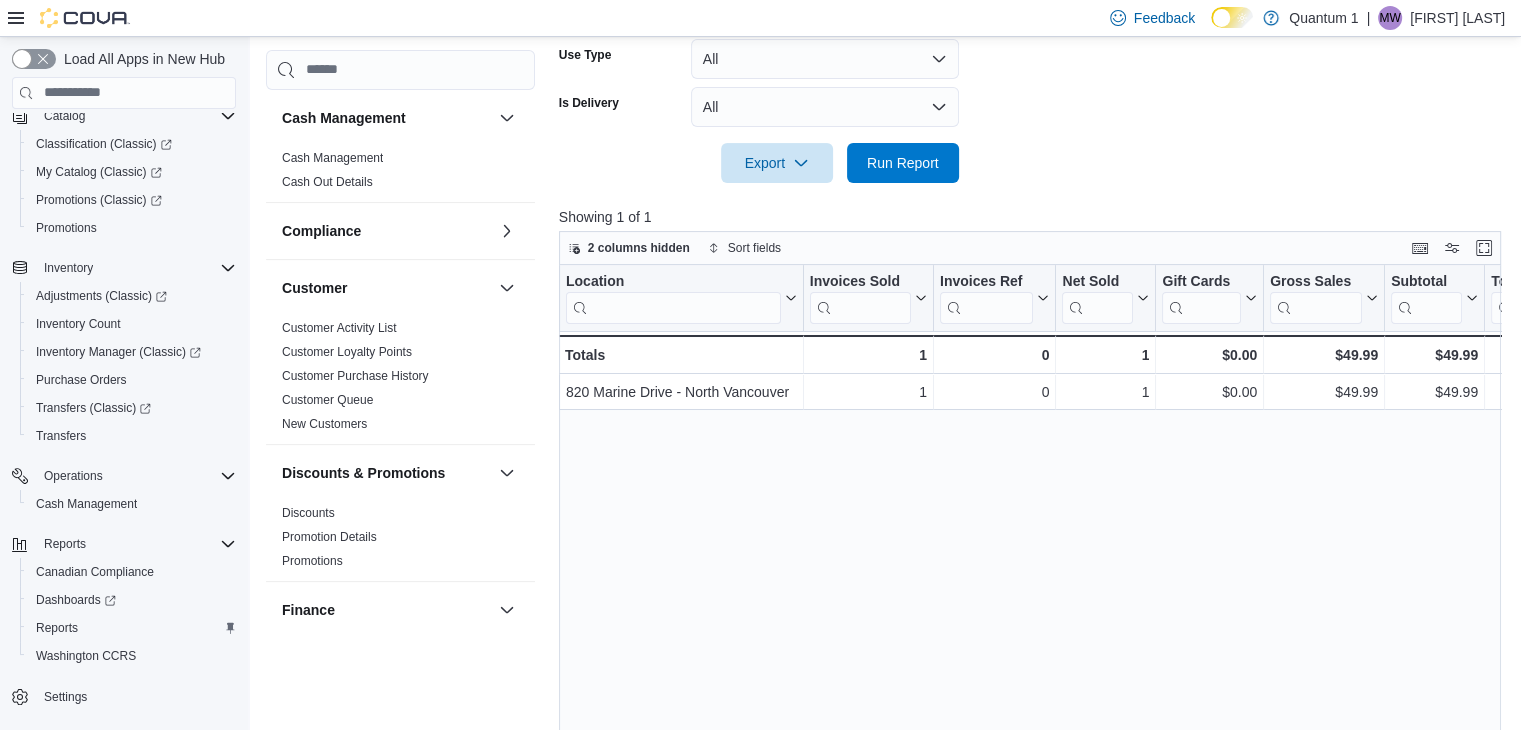 scroll, scrollTop: 648, scrollLeft: 0, axis: vertical 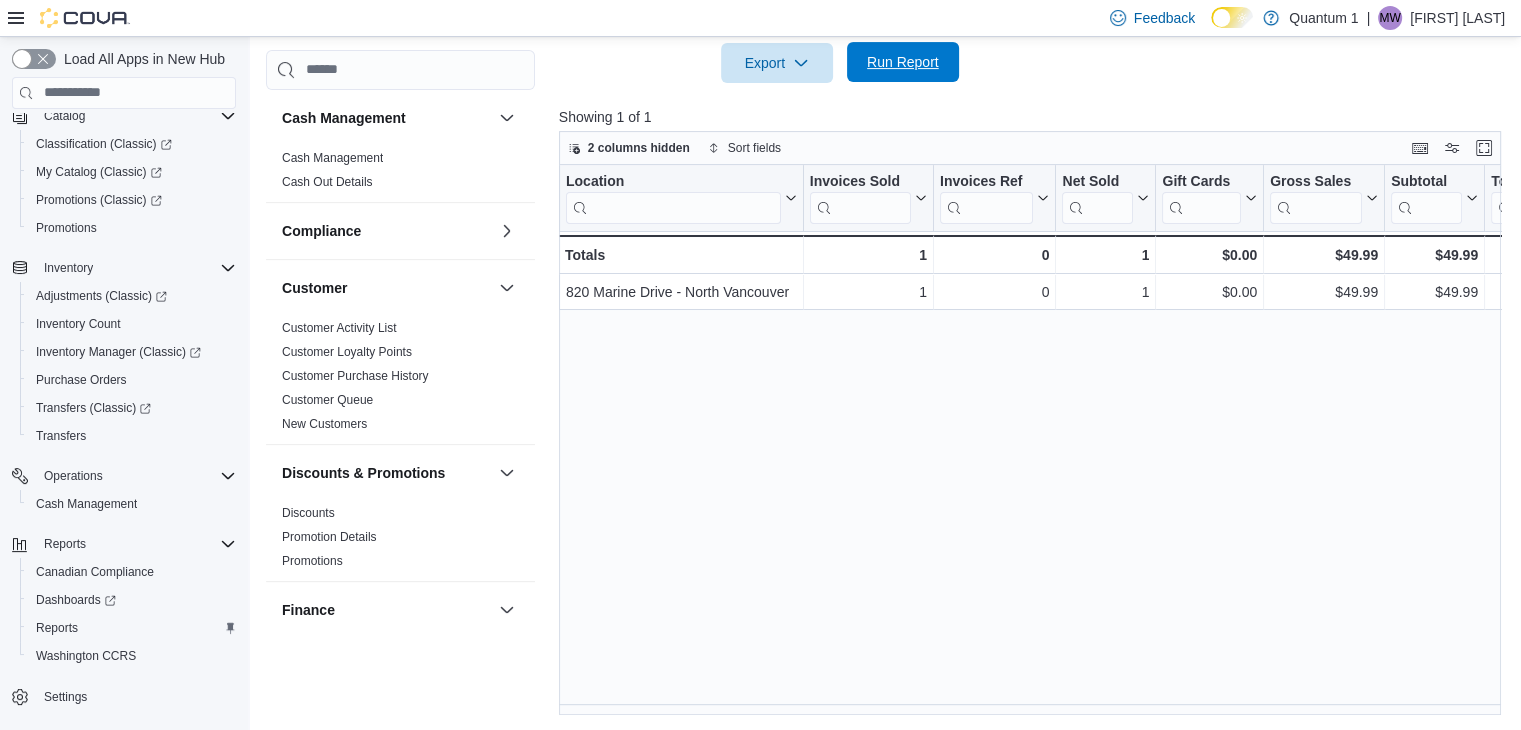 click on "Run Report" at bounding box center (903, 62) 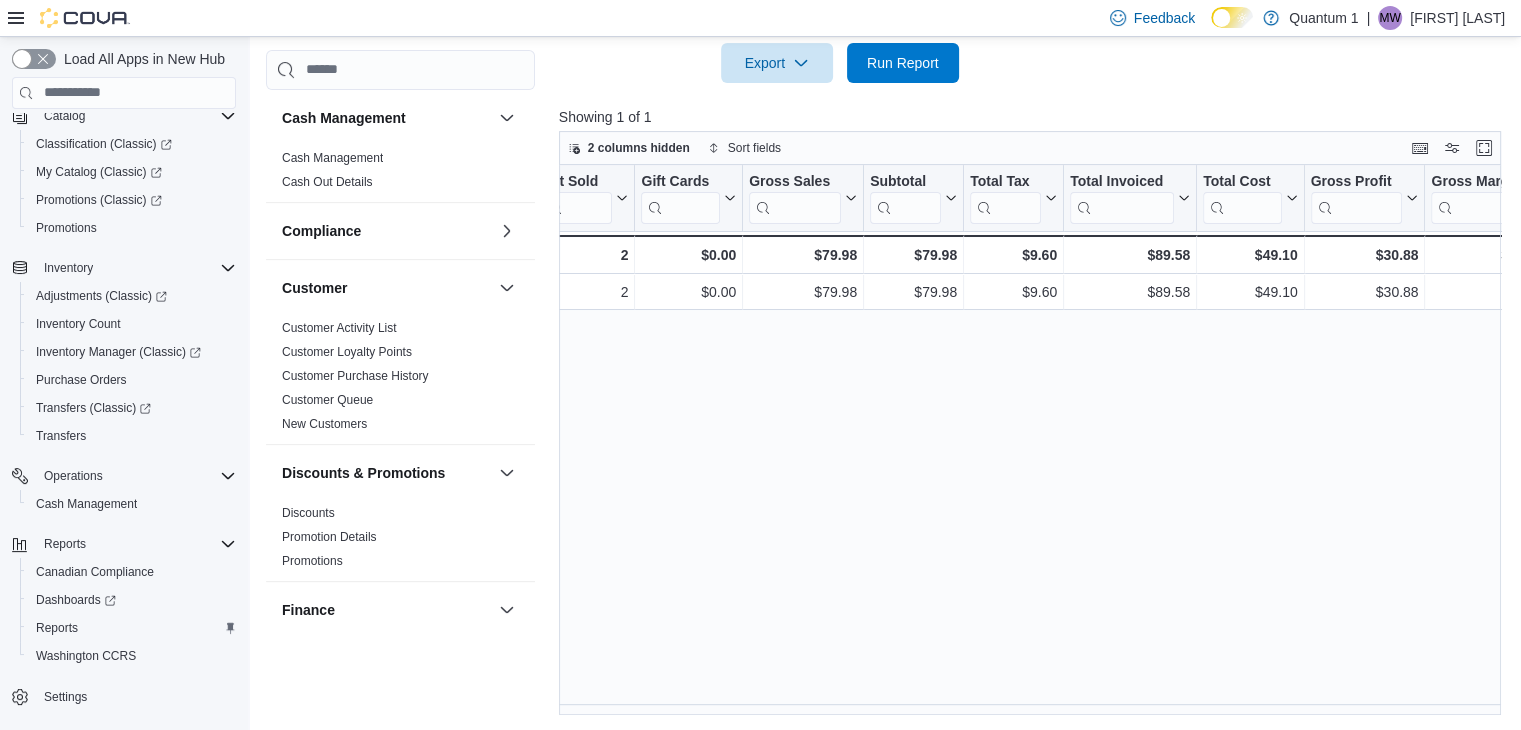 scroll, scrollTop: 0, scrollLeft: 524, axis: horizontal 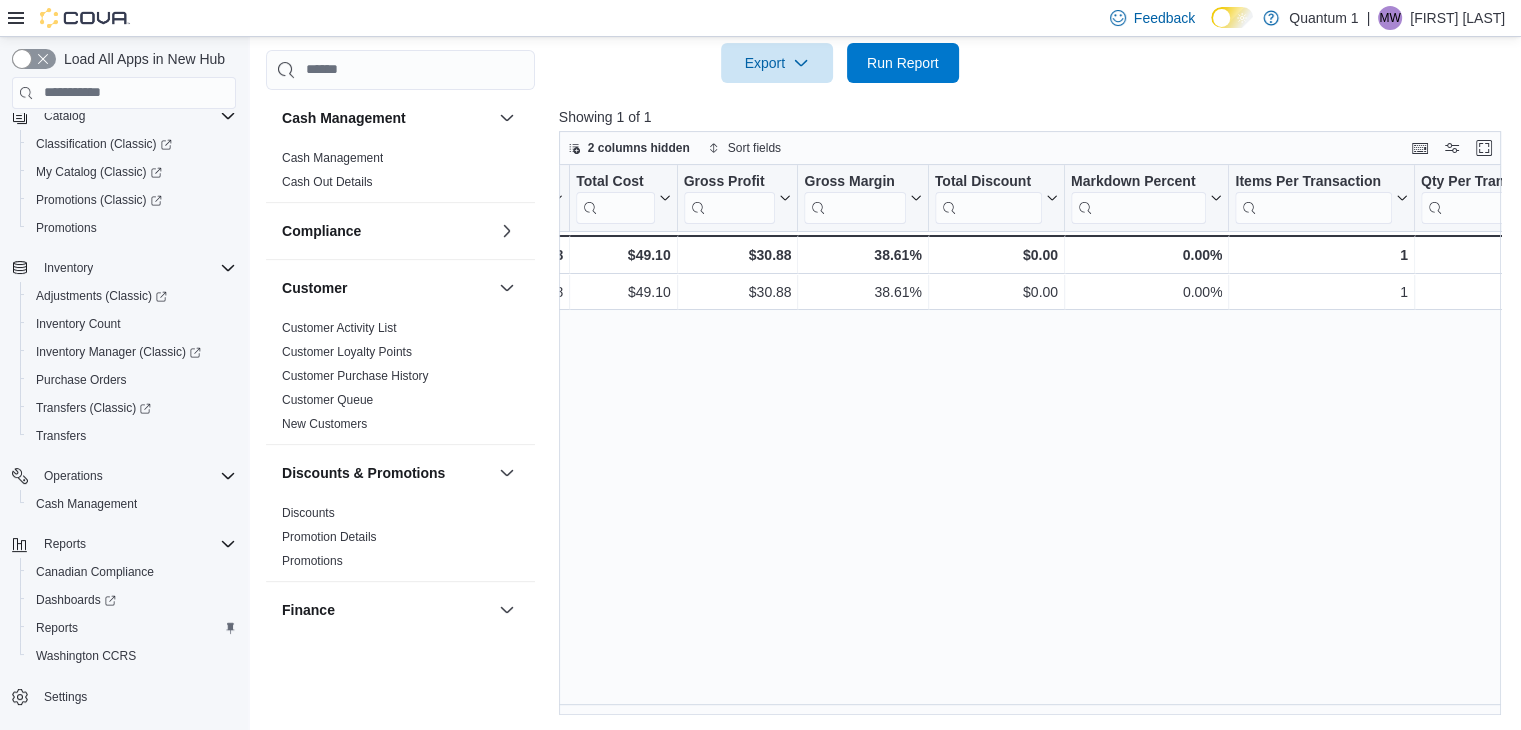 drag, startPoint x: 807, startPoint y: 705, endPoint x: 1017, endPoint y: 695, distance: 210.23796 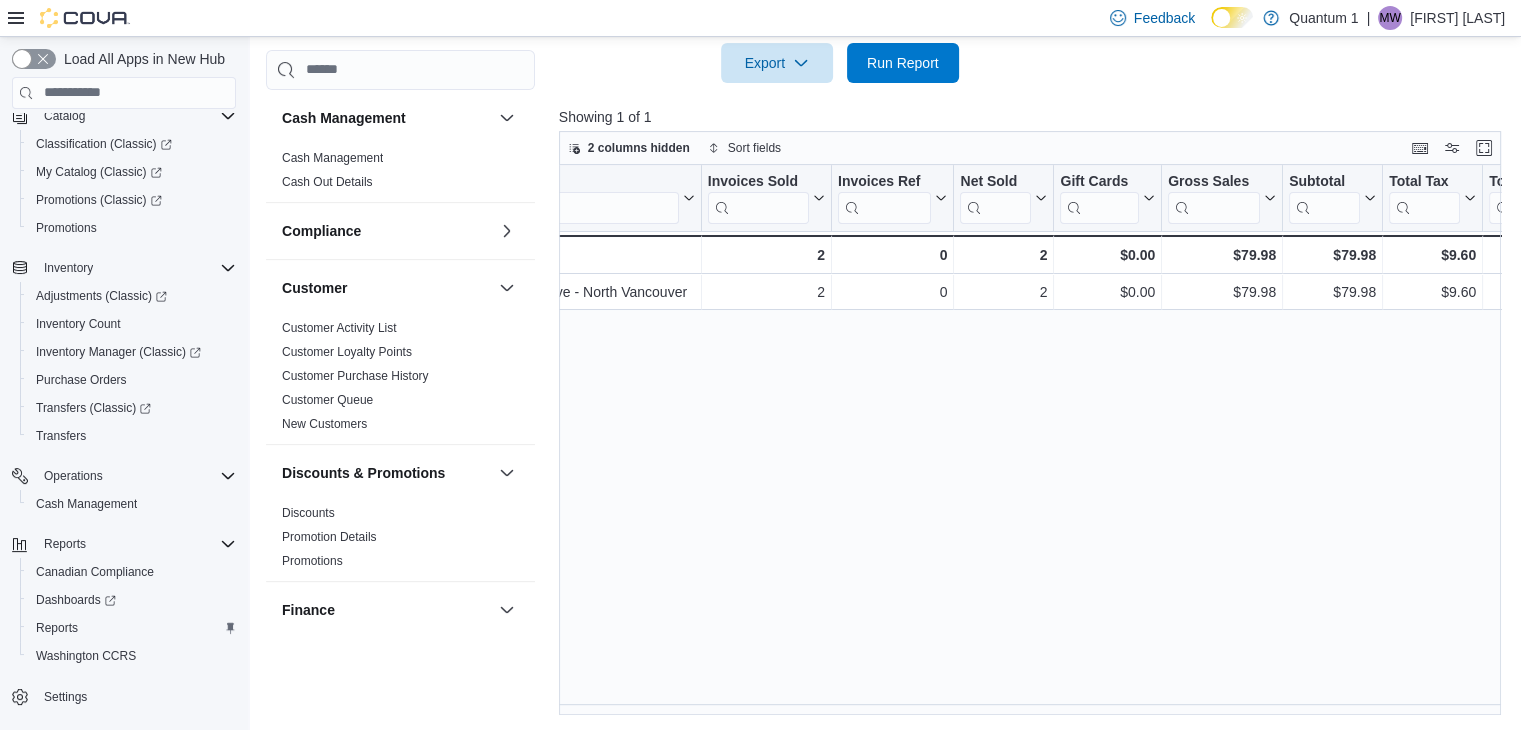 scroll, scrollTop: 0, scrollLeft: 0, axis: both 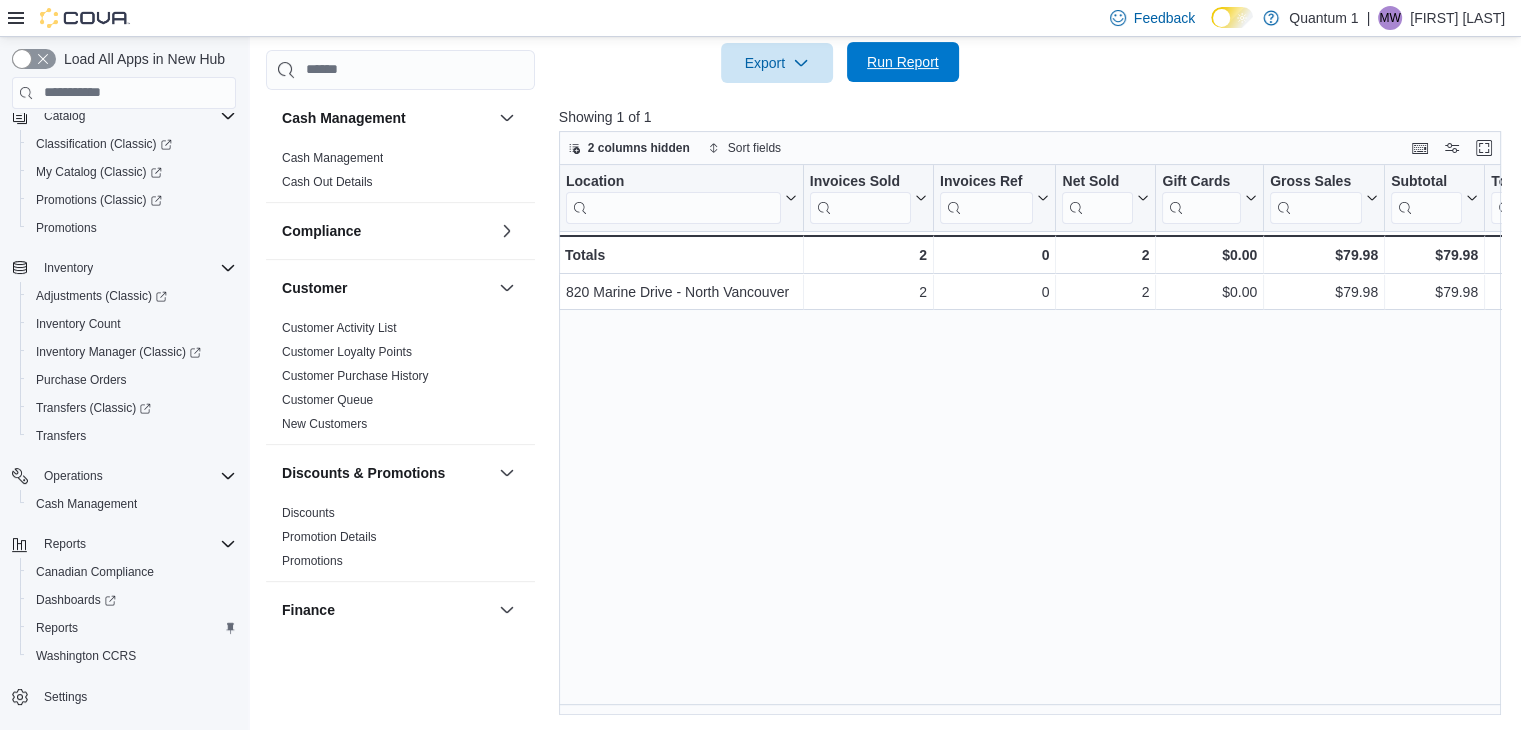click on "Run Report" at bounding box center [903, 62] 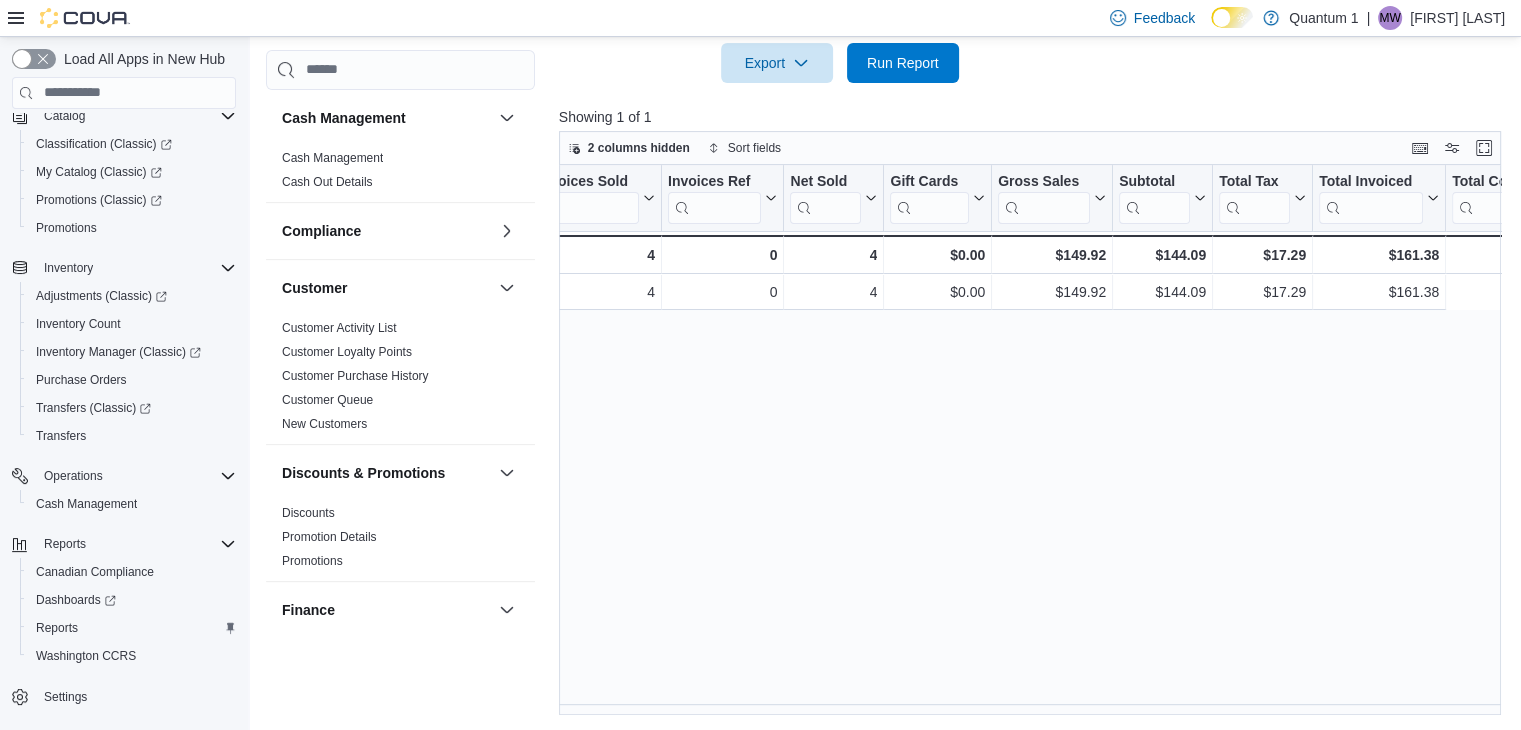 scroll, scrollTop: 0, scrollLeft: 0, axis: both 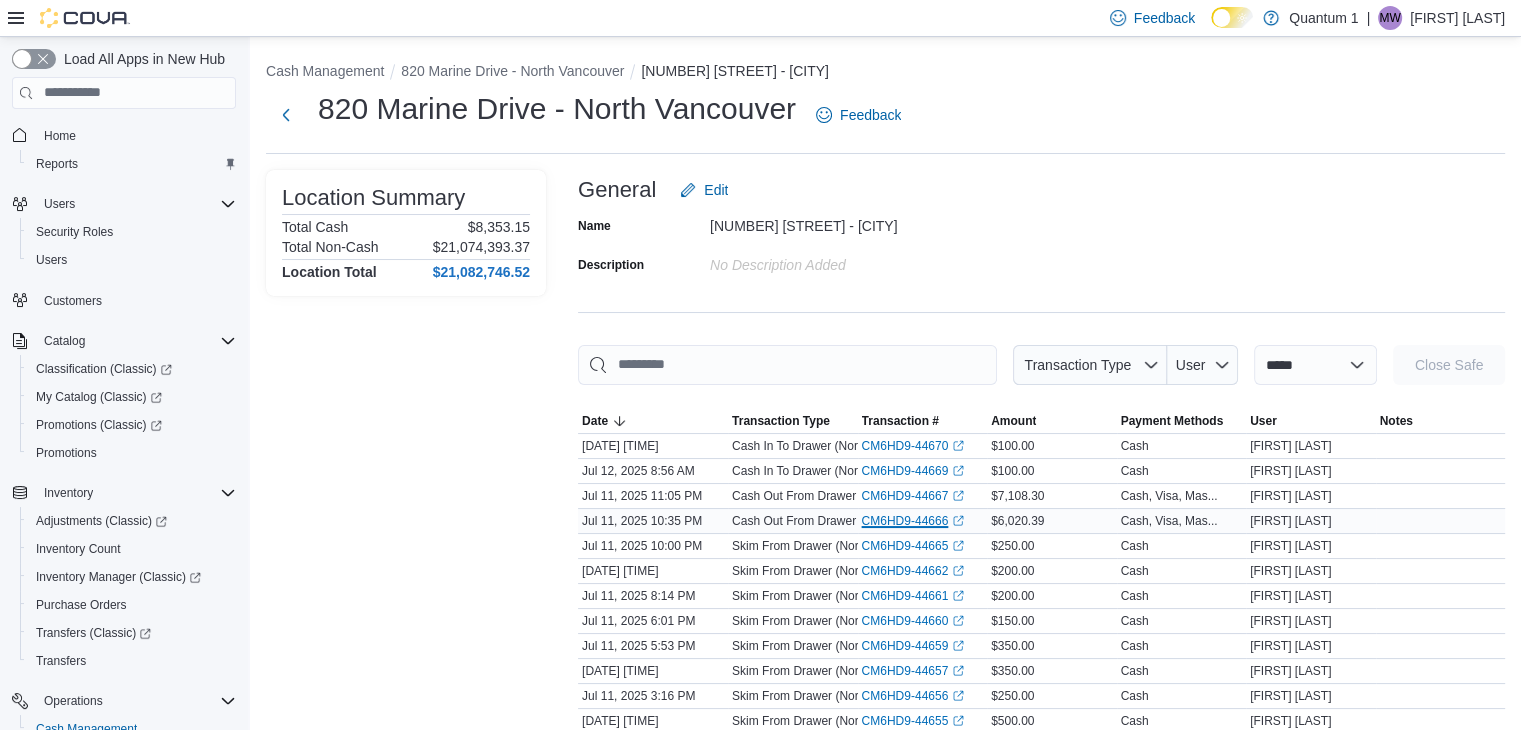click on "[ID]" at bounding box center [913, 521] 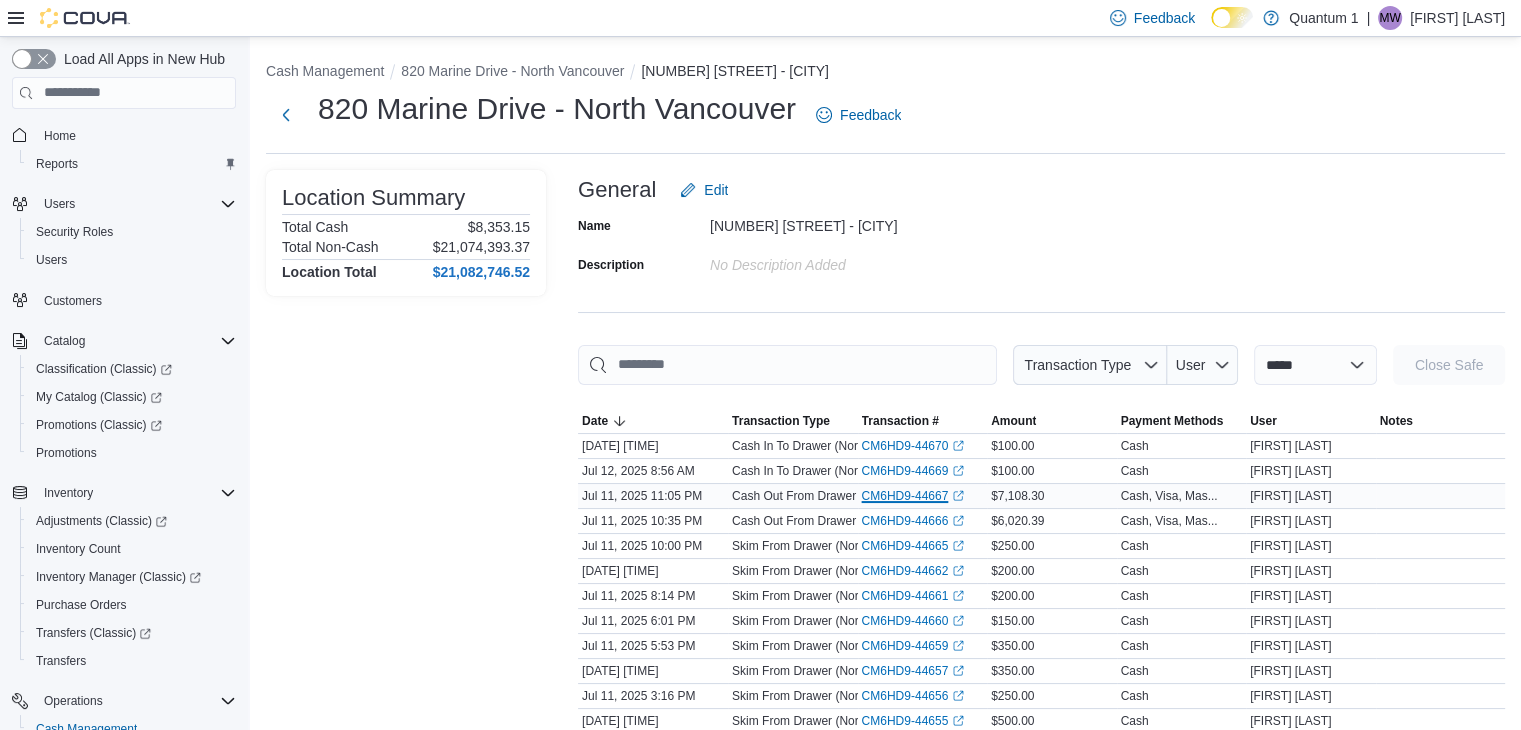 click on "[ID]" at bounding box center [913, 496] 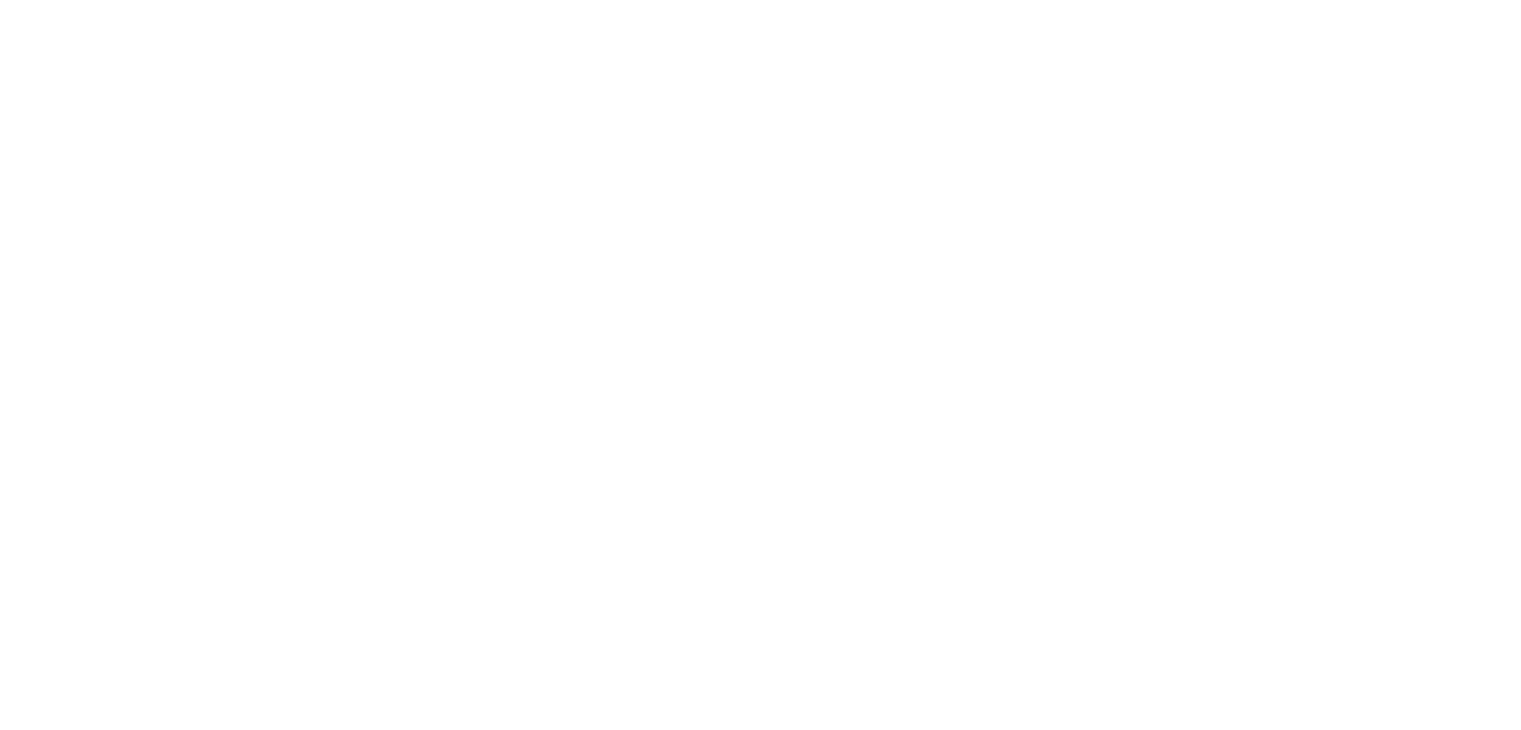 scroll, scrollTop: 0, scrollLeft: 0, axis: both 